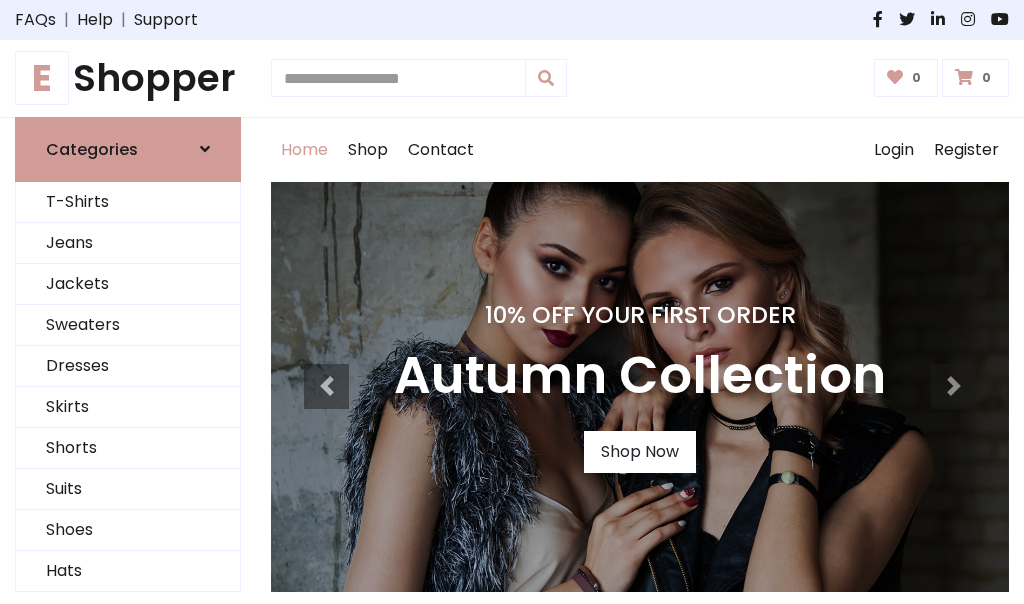 scroll, scrollTop: 0, scrollLeft: 0, axis: both 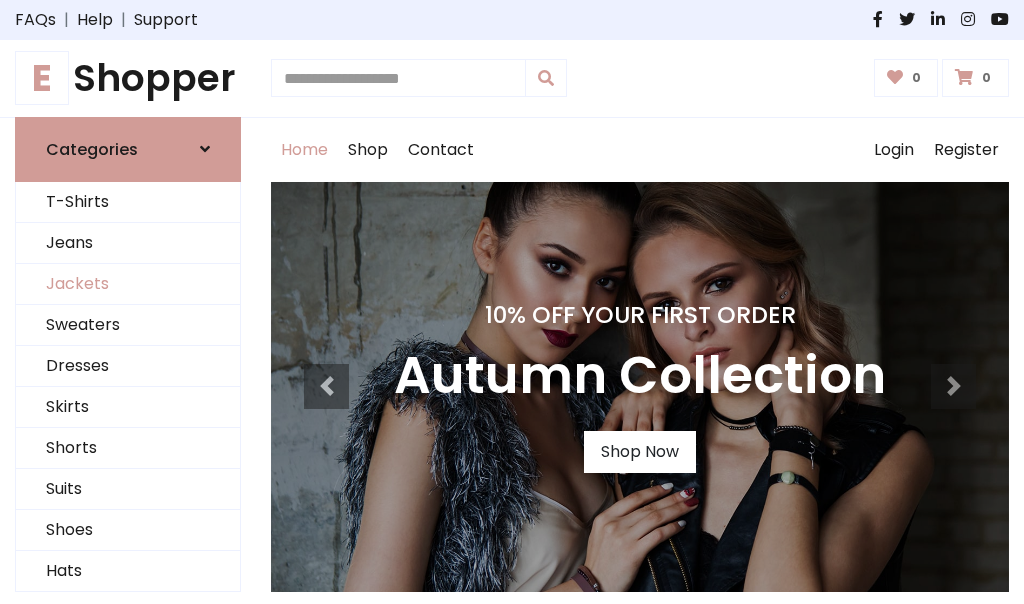 click on "Jackets" at bounding box center (128, 284) 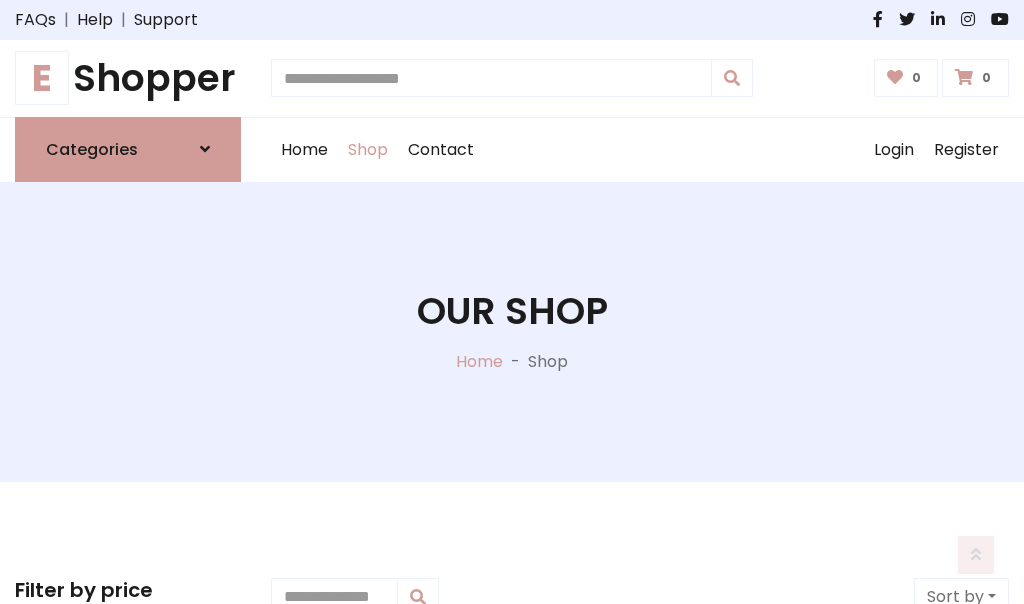 scroll, scrollTop: 904, scrollLeft: 0, axis: vertical 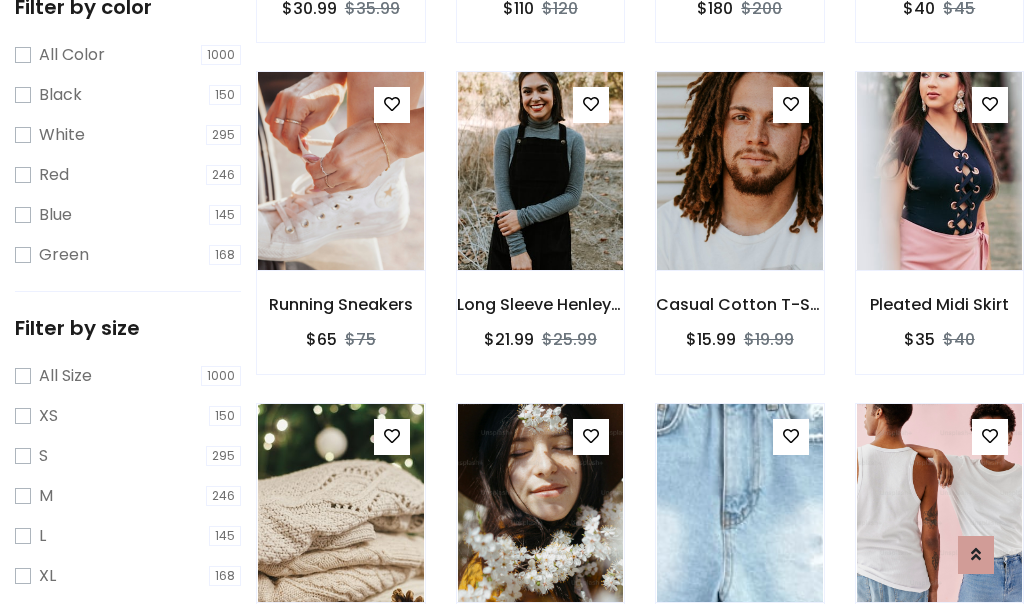 click at bounding box center [340, -160] 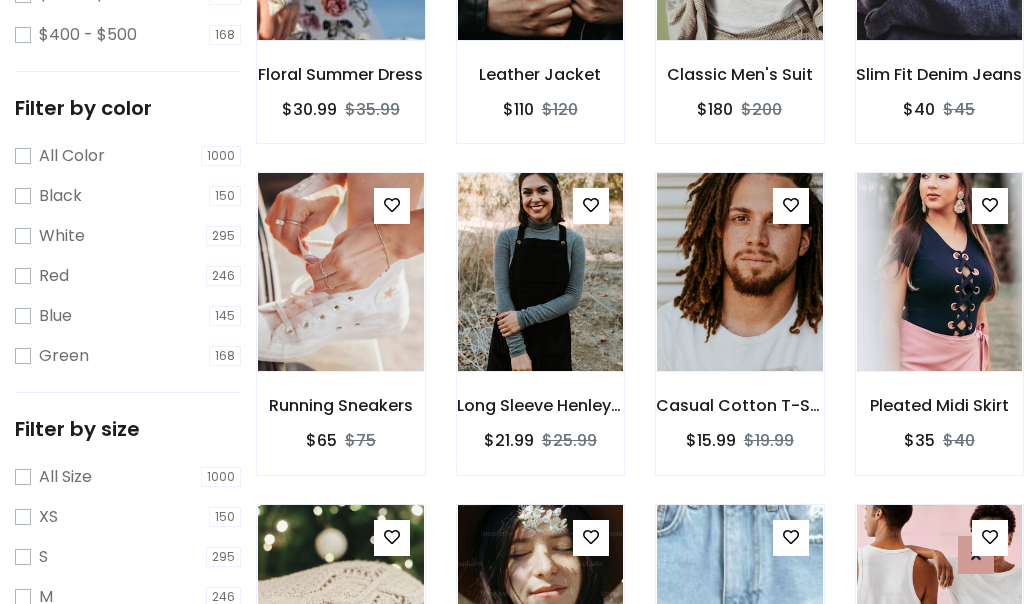 scroll, scrollTop: 101, scrollLeft: 0, axis: vertical 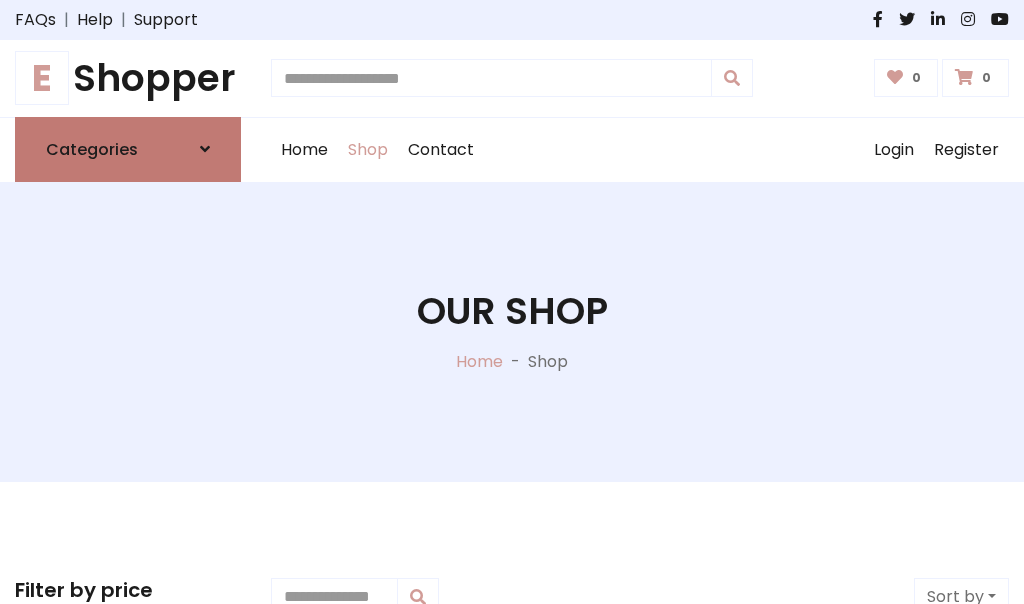 click on "Categories" at bounding box center (92, 149) 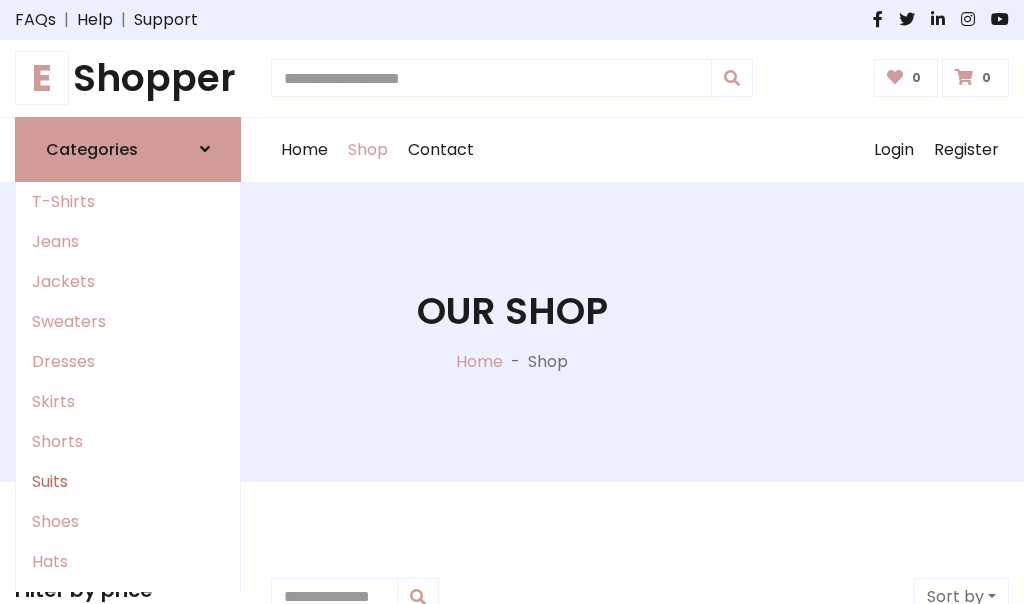 click on "Suits" at bounding box center [128, 482] 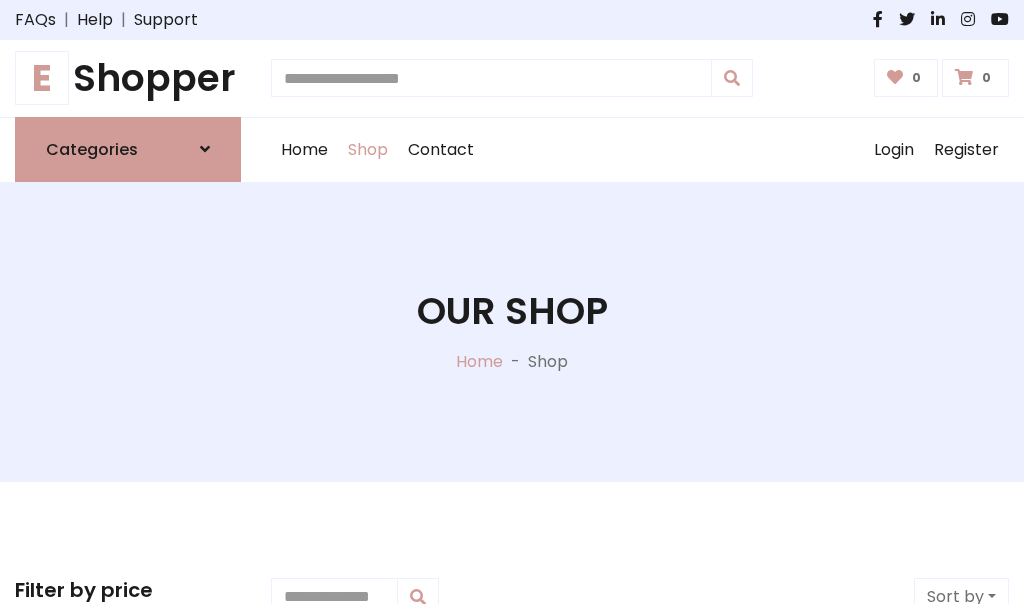 scroll, scrollTop: 1445, scrollLeft: 0, axis: vertical 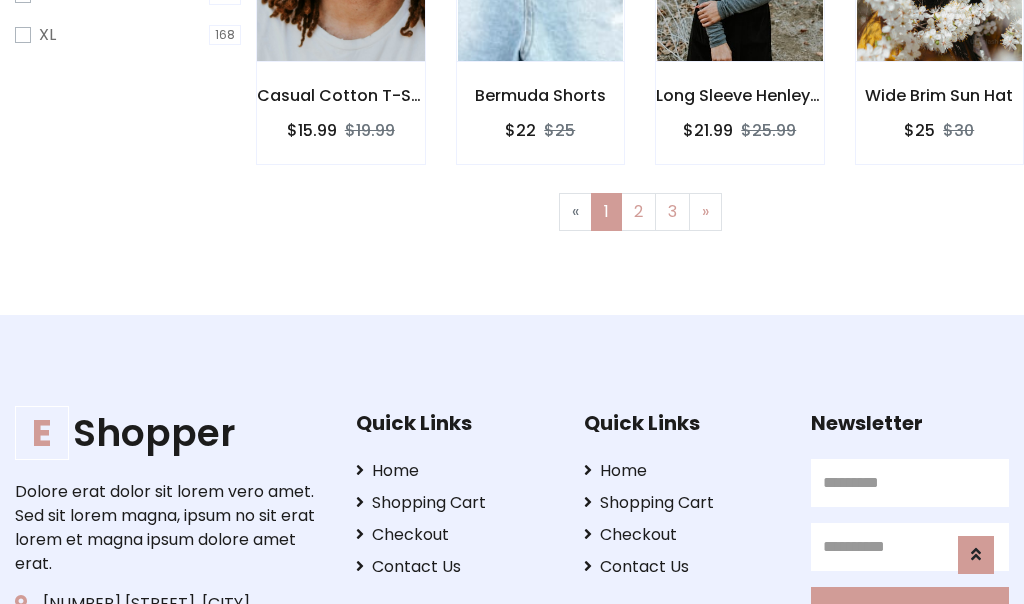 click at bounding box center [340, -38] 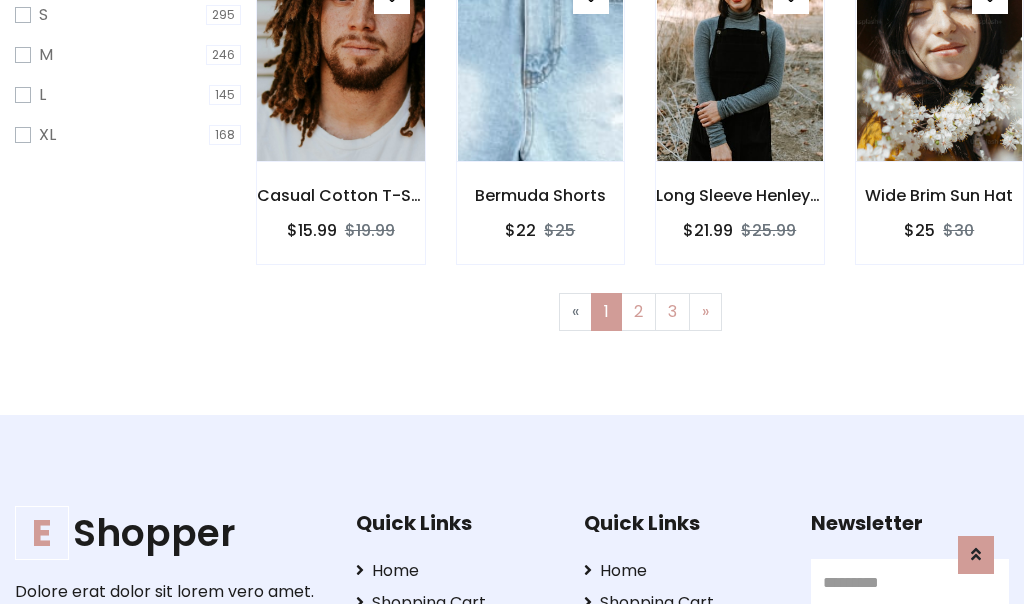 scroll, scrollTop: 100, scrollLeft: 0, axis: vertical 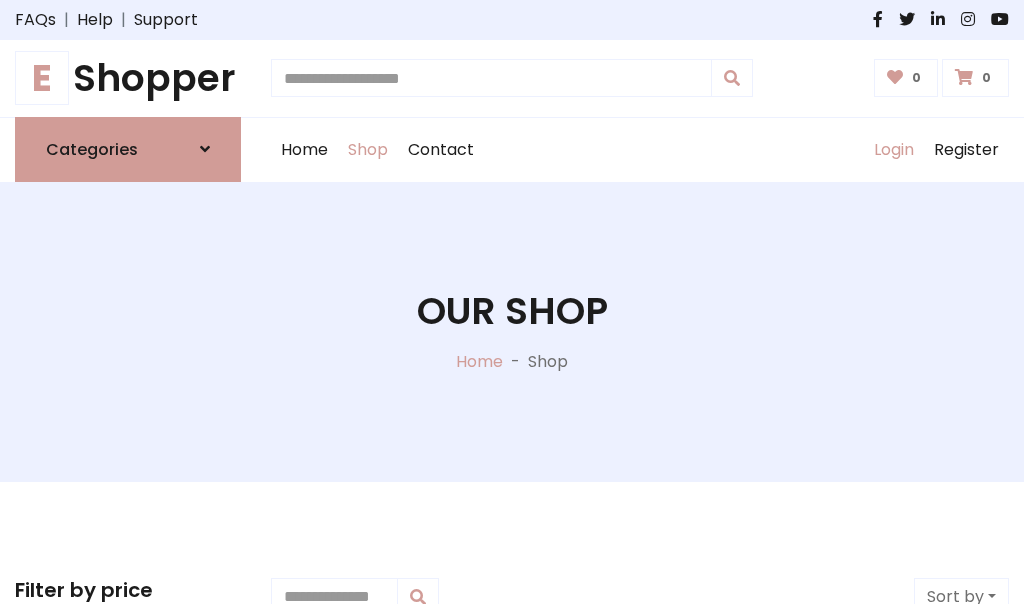 click on "Login" at bounding box center [894, 150] 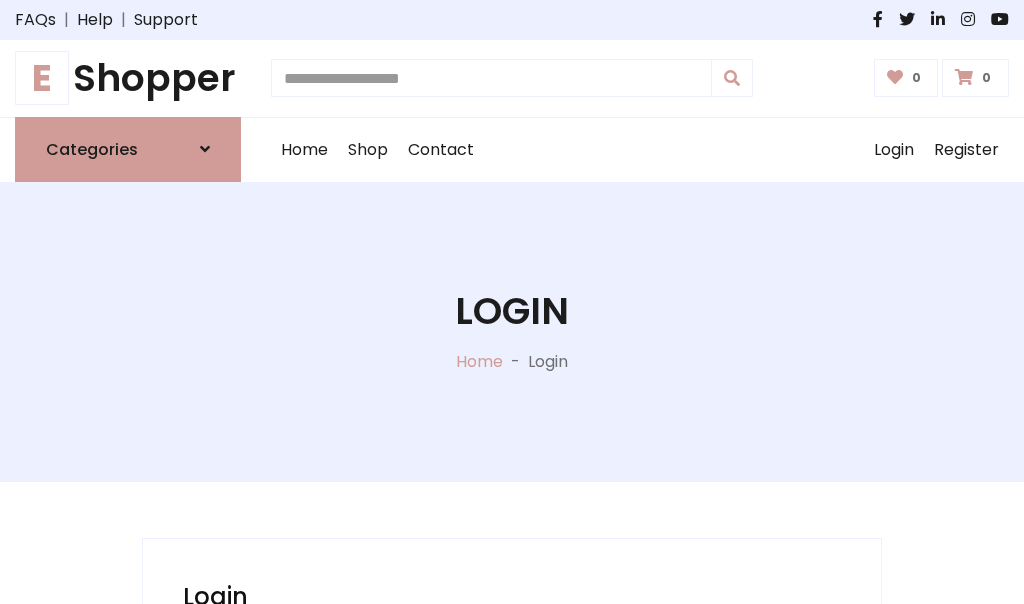 scroll, scrollTop: 0, scrollLeft: 0, axis: both 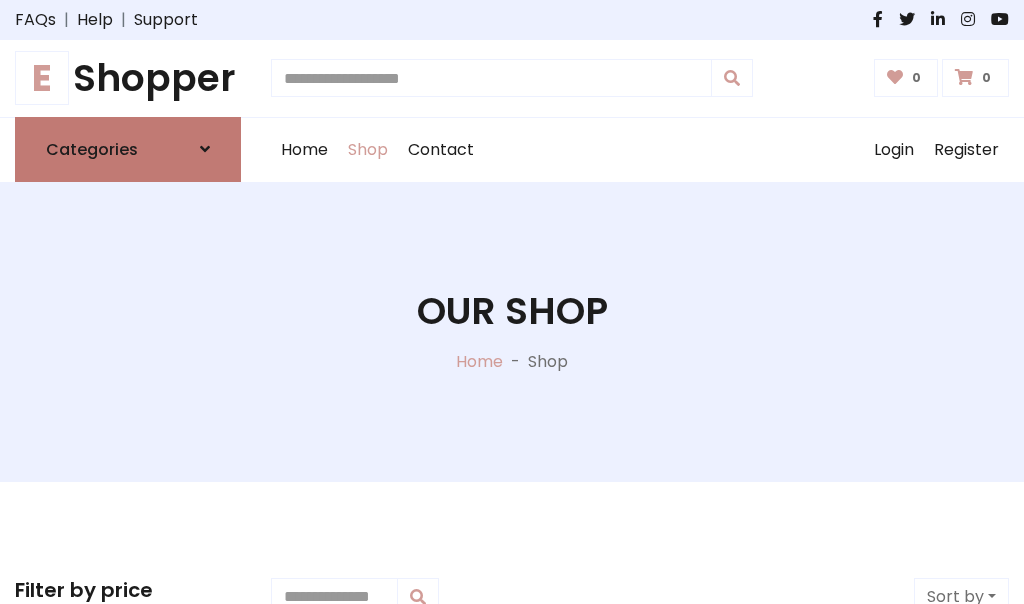click at bounding box center [205, 149] 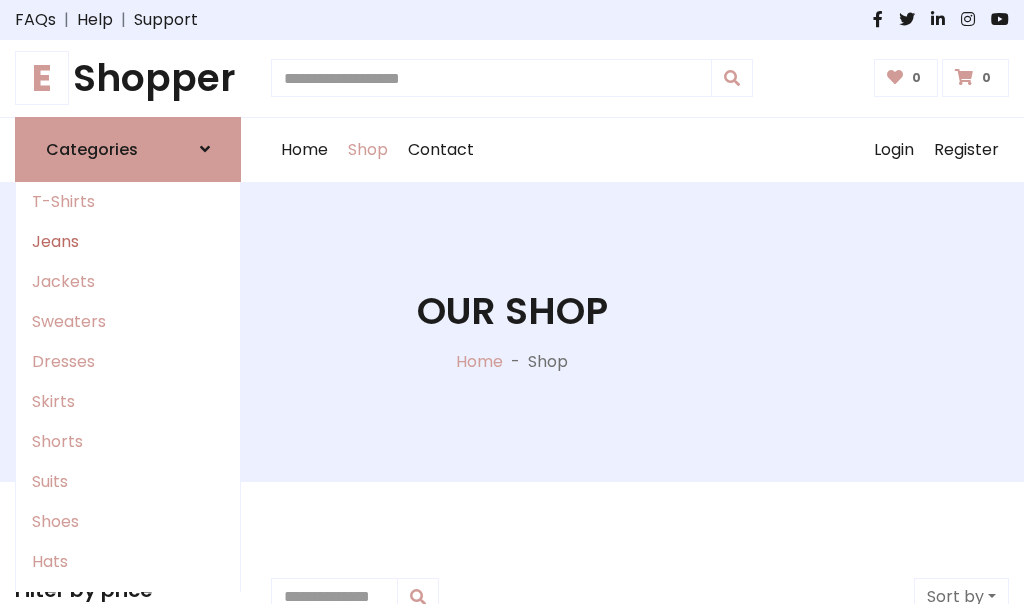 click on "Jeans" at bounding box center (128, 242) 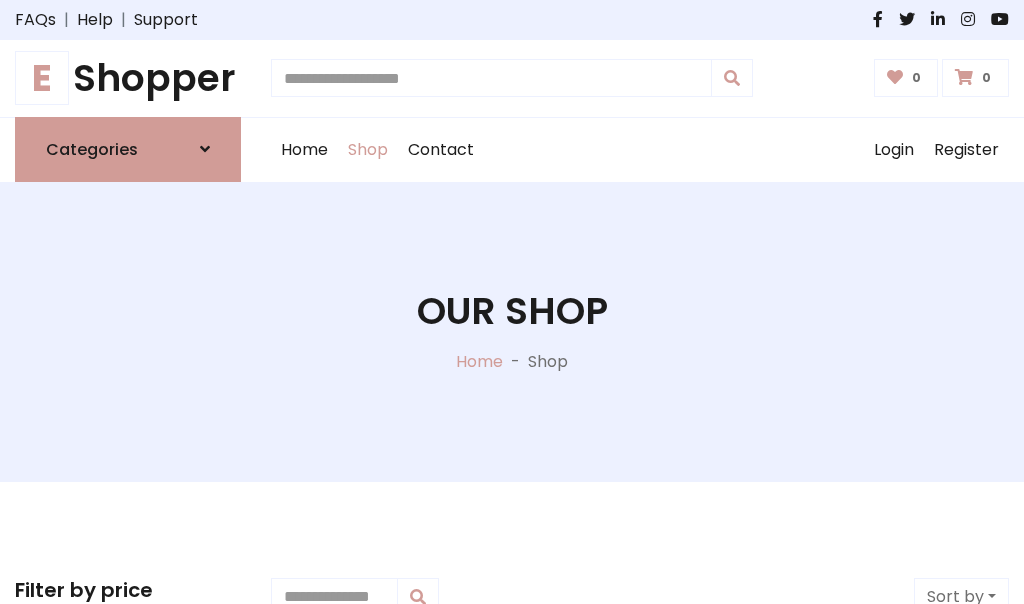 scroll, scrollTop: 0, scrollLeft: 0, axis: both 